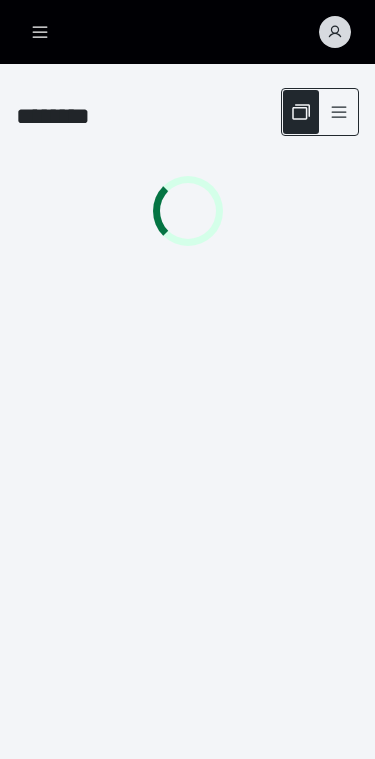 scroll, scrollTop: 0, scrollLeft: 0, axis: both 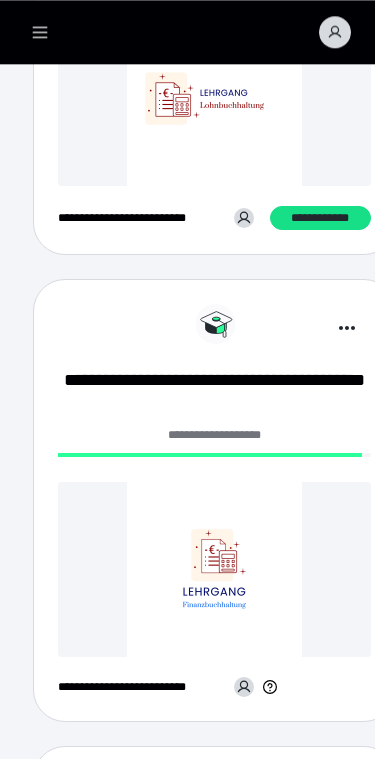 click at bounding box center (214, 569) 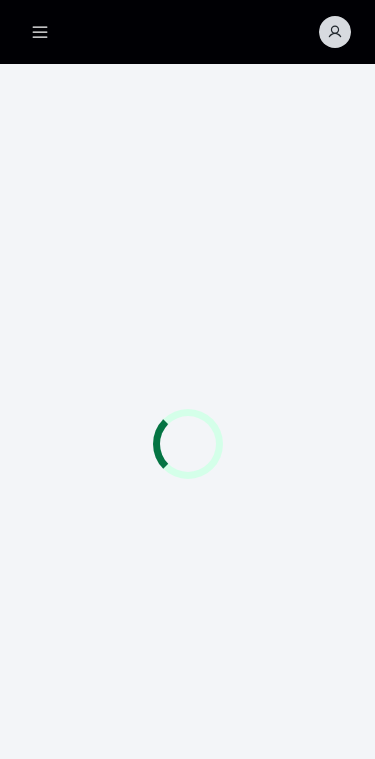 scroll, scrollTop: 0, scrollLeft: 0, axis: both 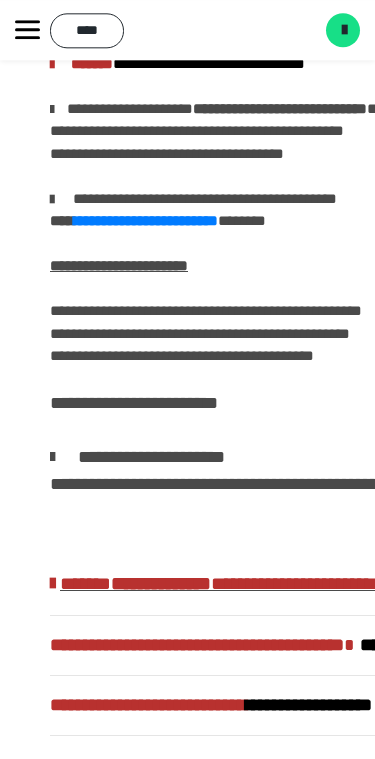 click 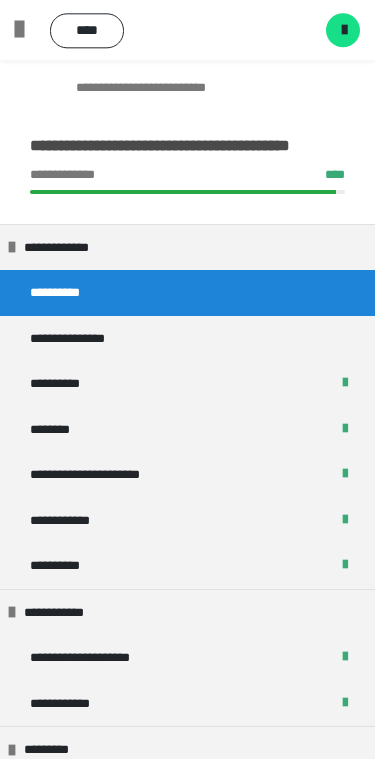 scroll, scrollTop: 695, scrollLeft: 0, axis: vertical 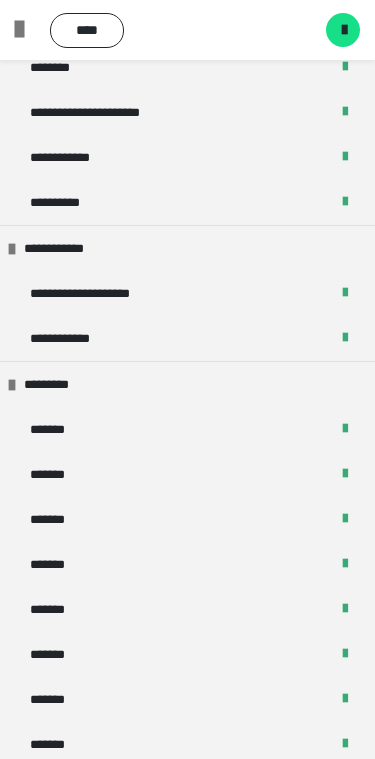 click on "*******" at bounding box center [187, 429] 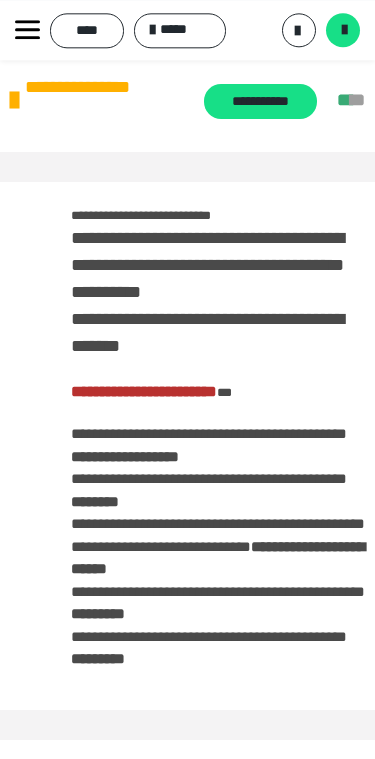 scroll, scrollTop: 0, scrollLeft: 0, axis: both 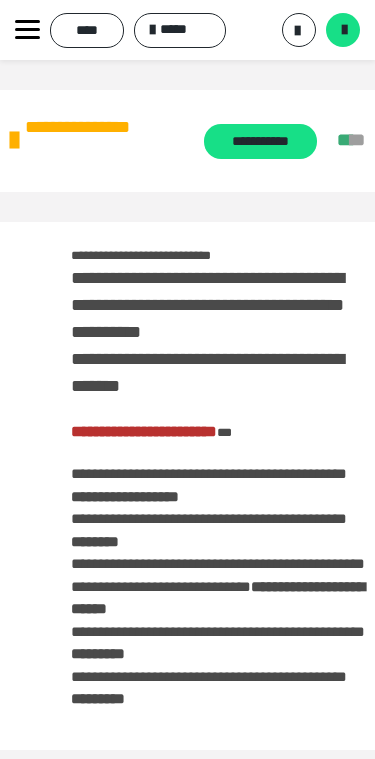 click on "**********" at bounding box center (260, 141) 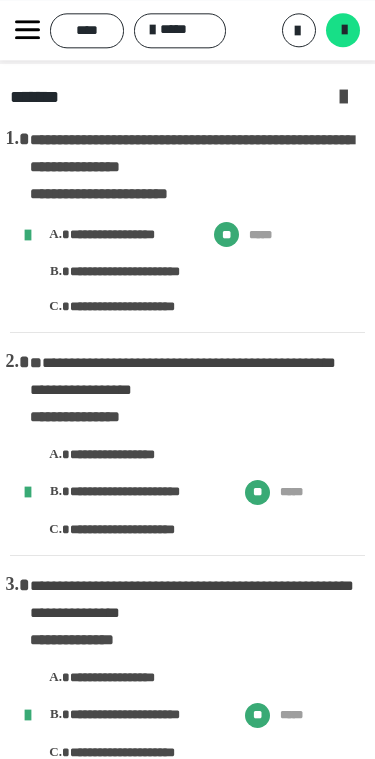 scroll, scrollTop: 0, scrollLeft: 0, axis: both 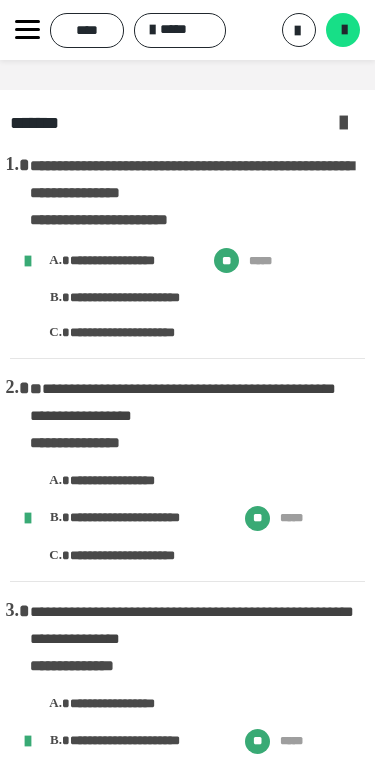 click on "*****" at bounding box center [180, 30] 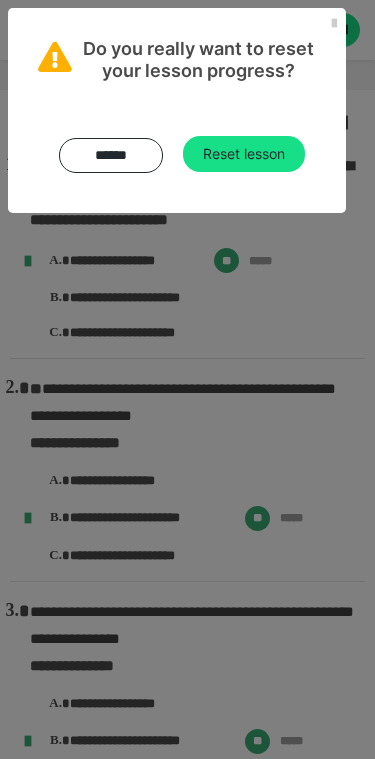 click on "Do you really want to reset your lesson progress?" at bounding box center (177, 44) 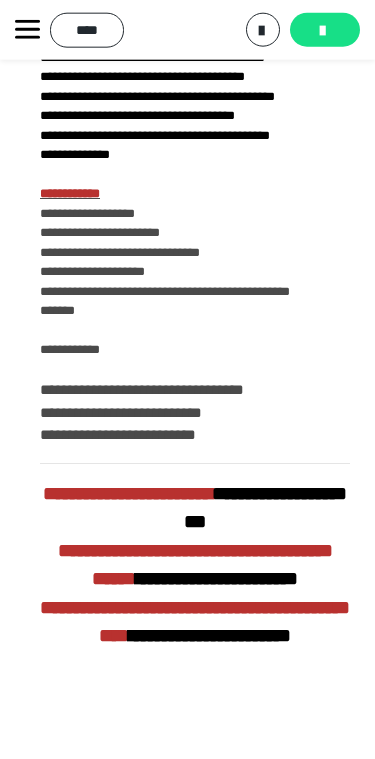 scroll, scrollTop: 141, scrollLeft: 0, axis: vertical 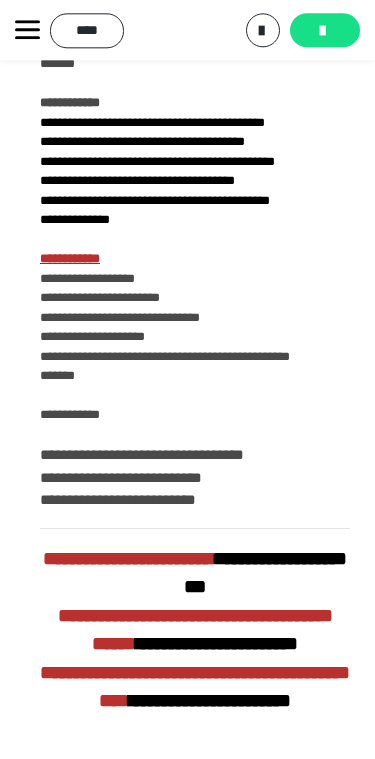 click 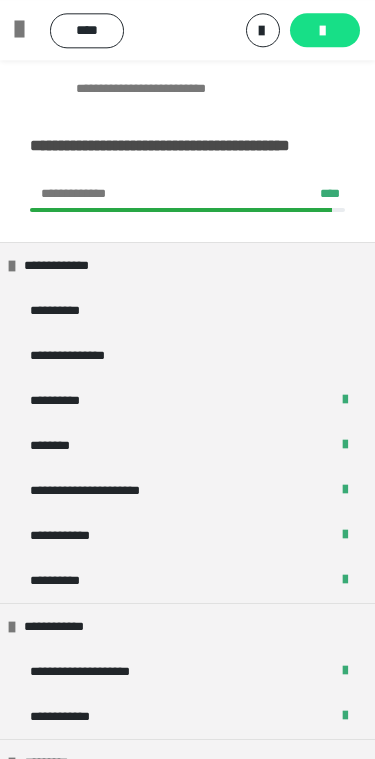 scroll, scrollTop: 141, scrollLeft: 0, axis: vertical 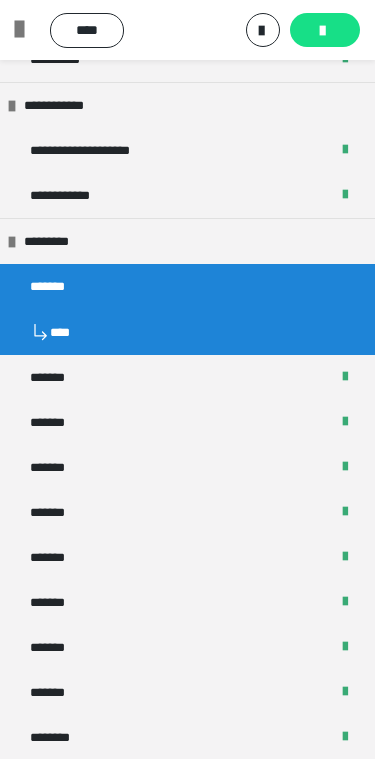 click on "****" at bounding box center (187, 332) 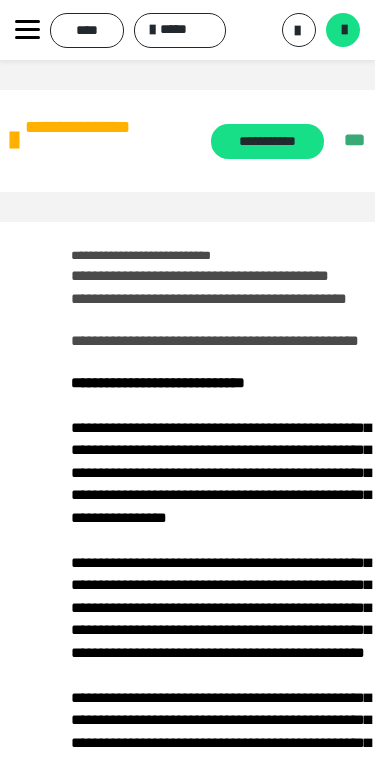 click 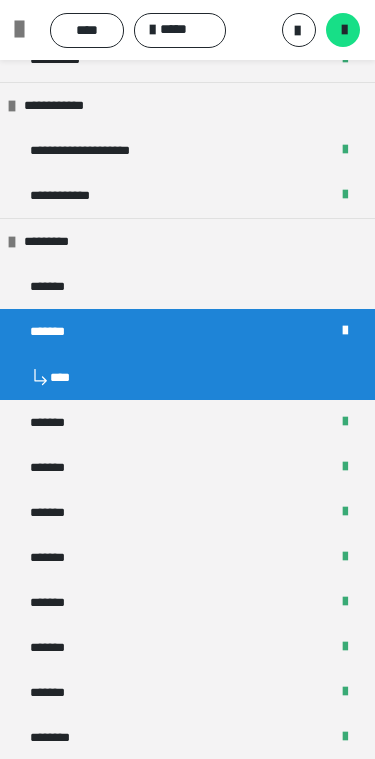 click on "*******" at bounding box center [57, 286] 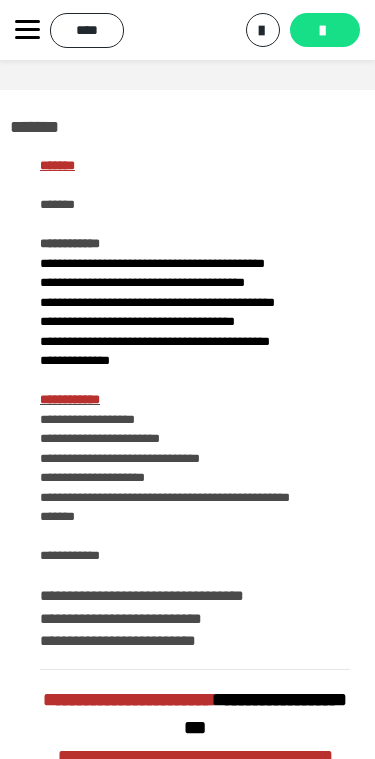 click at bounding box center (322, 31) 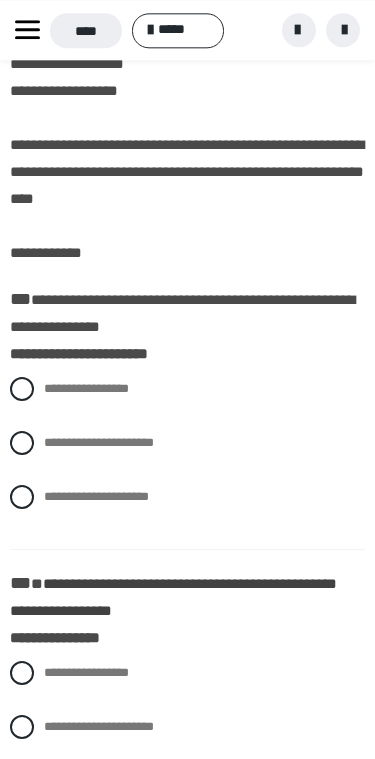 click at bounding box center [22, 389] 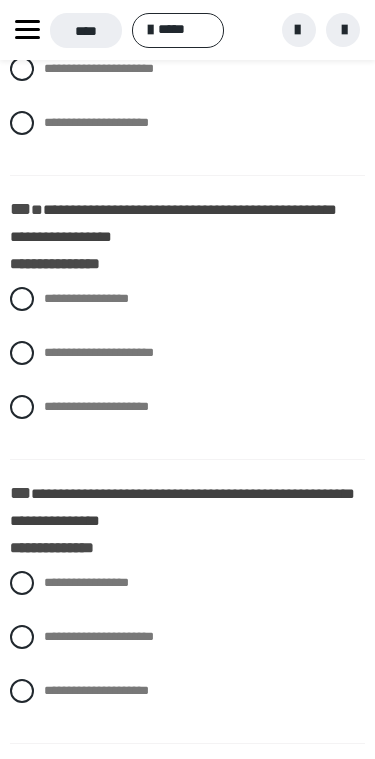 scroll, scrollTop: 439, scrollLeft: 0, axis: vertical 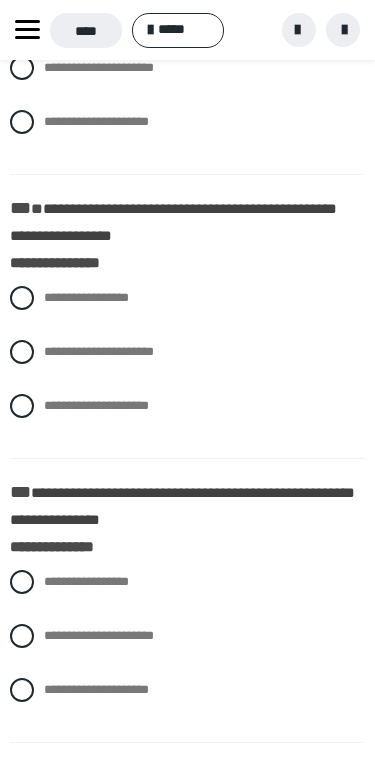 click on "**********" at bounding box center (187, 352) 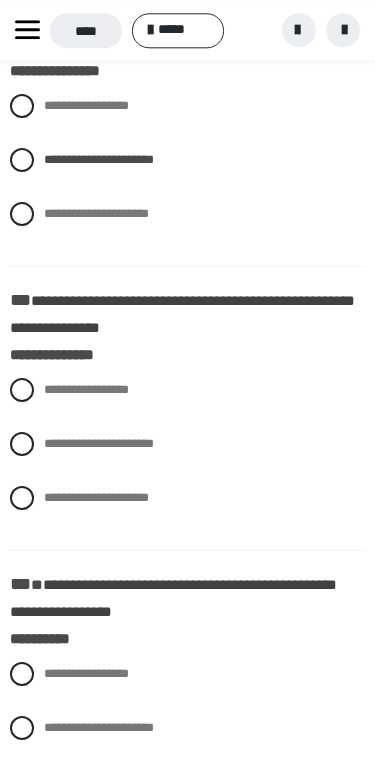 scroll, scrollTop: 642, scrollLeft: 0, axis: vertical 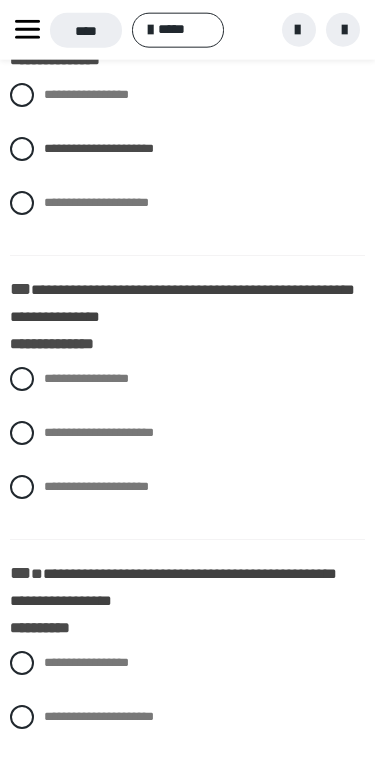 click on "**********" at bounding box center (50, 427) 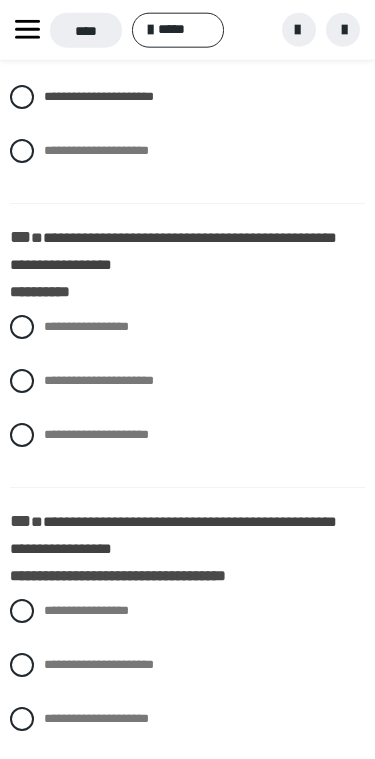 scroll, scrollTop: 1005, scrollLeft: 0, axis: vertical 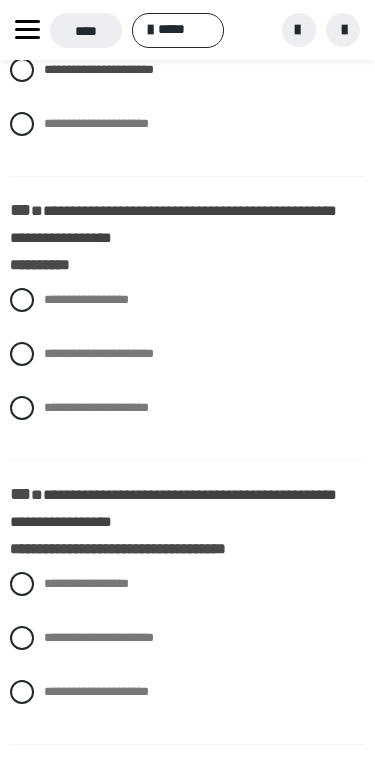 click at bounding box center (22, 408) 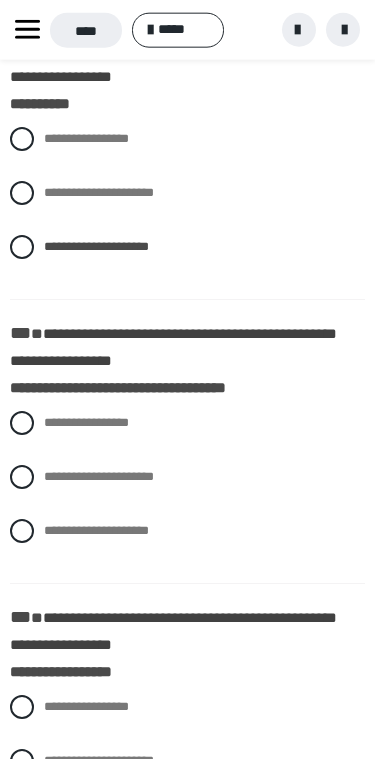 scroll, scrollTop: 1184, scrollLeft: 0, axis: vertical 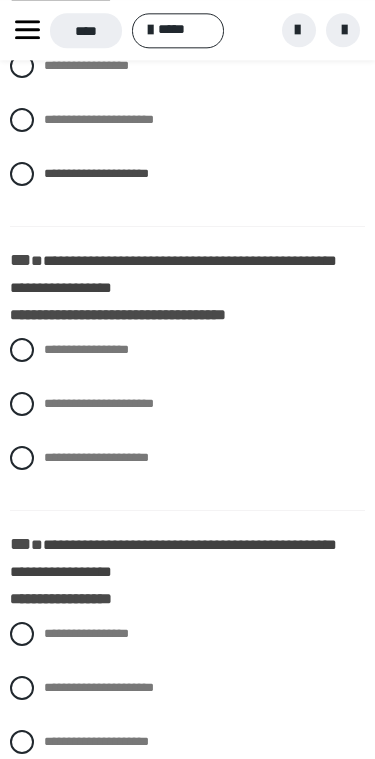 click at bounding box center [22, 404] 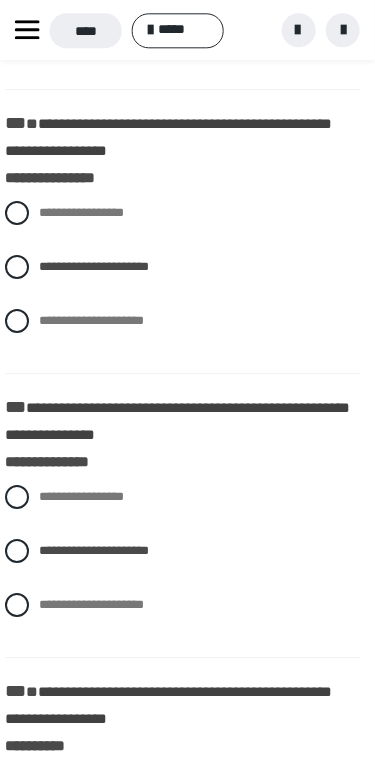 scroll, scrollTop: 621, scrollLeft: 10, axis: both 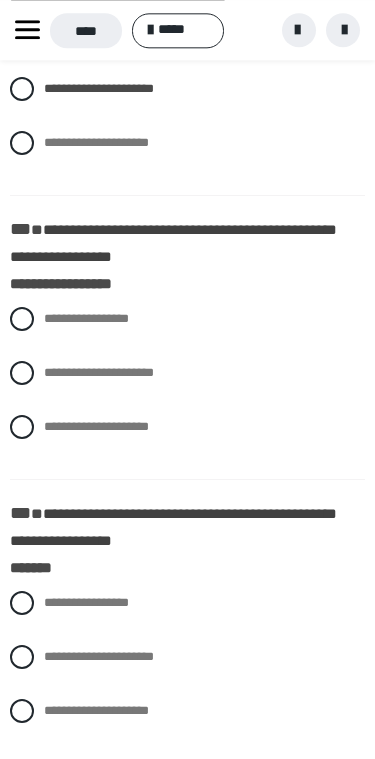 click on "**********" at bounding box center [187, 427] 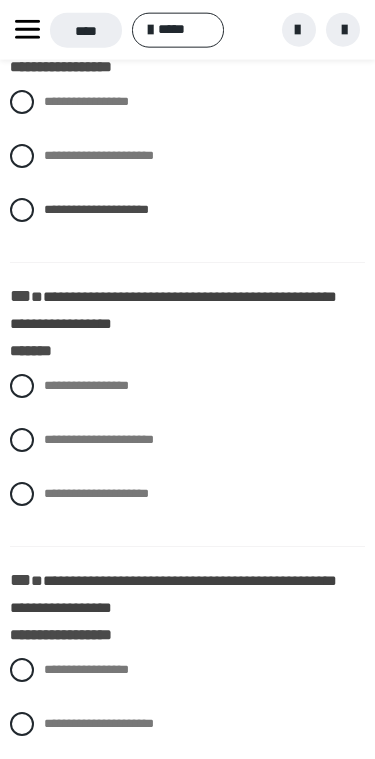 scroll, scrollTop: 1774, scrollLeft: 0, axis: vertical 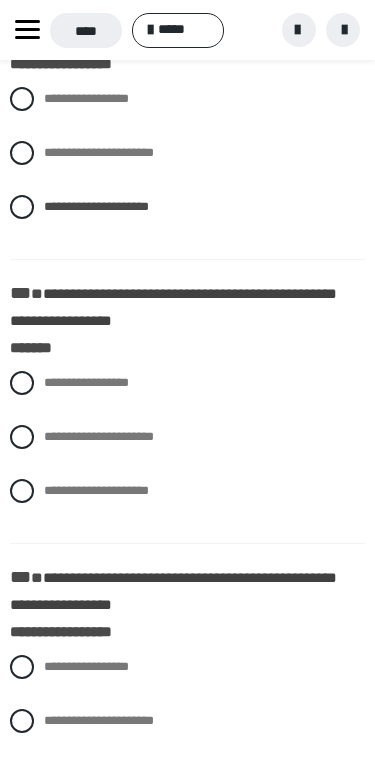 click on "**********" at bounding box center (187, 491) 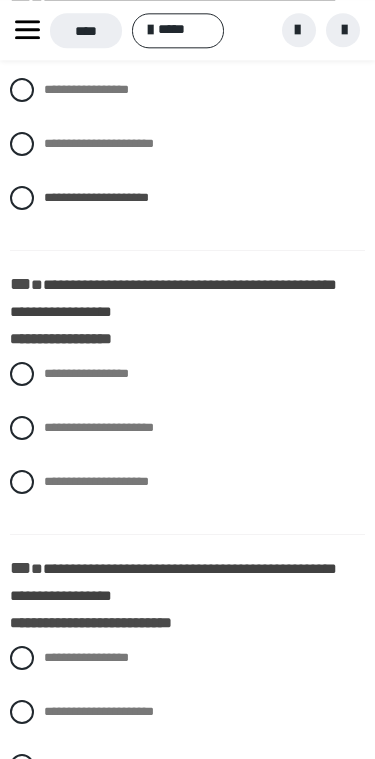 scroll, scrollTop: 2069, scrollLeft: 0, axis: vertical 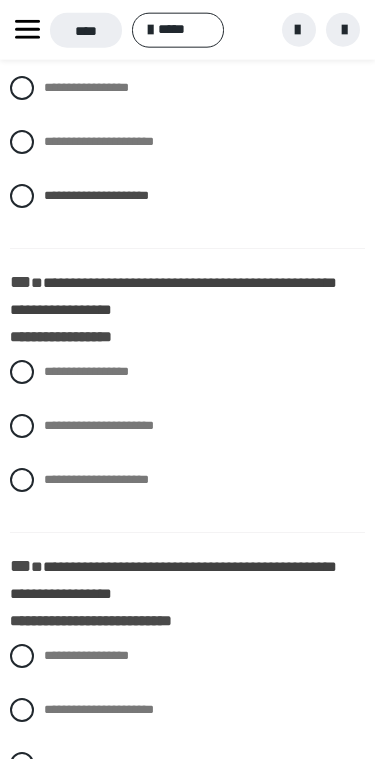 click at bounding box center (22, 426) 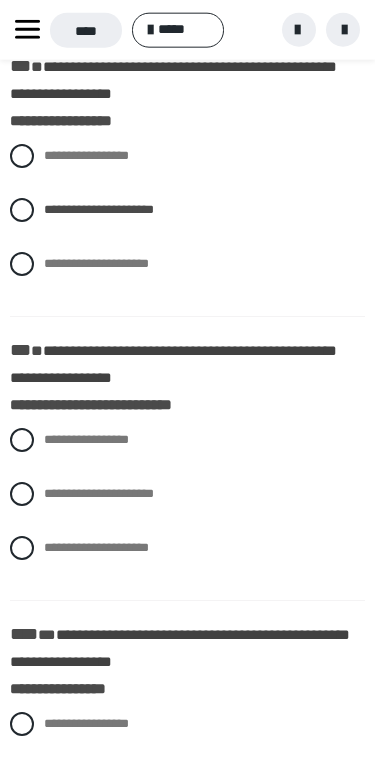 scroll, scrollTop: 2317, scrollLeft: 0, axis: vertical 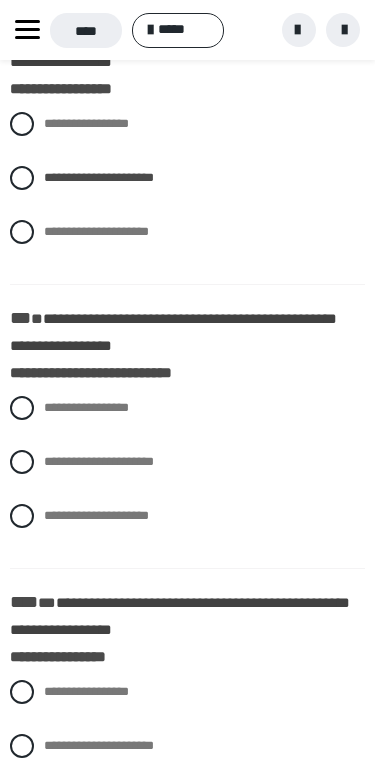 click at bounding box center [22, 408] 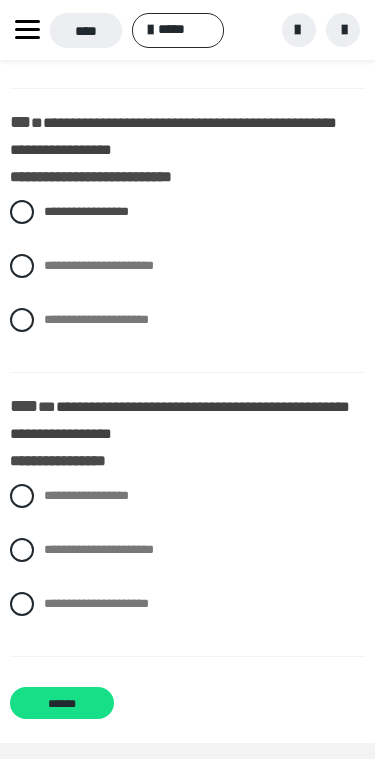 scroll, scrollTop: 2527, scrollLeft: 0, axis: vertical 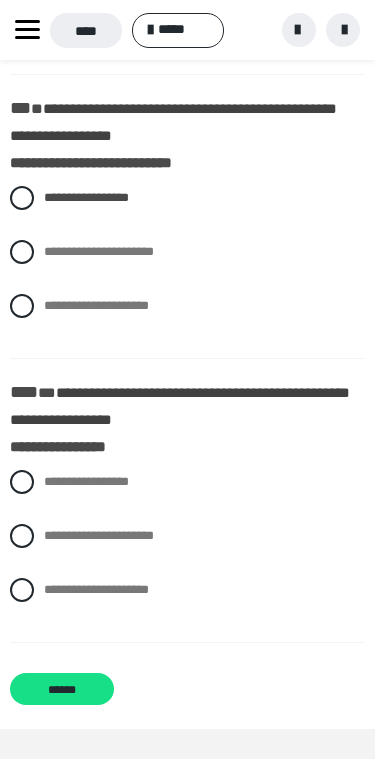 click on "**********" at bounding box center (99, 535) 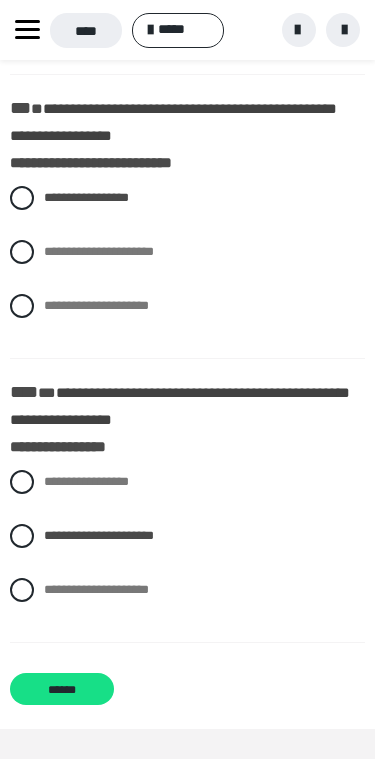 click on "******" at bounding box center [62, 689] 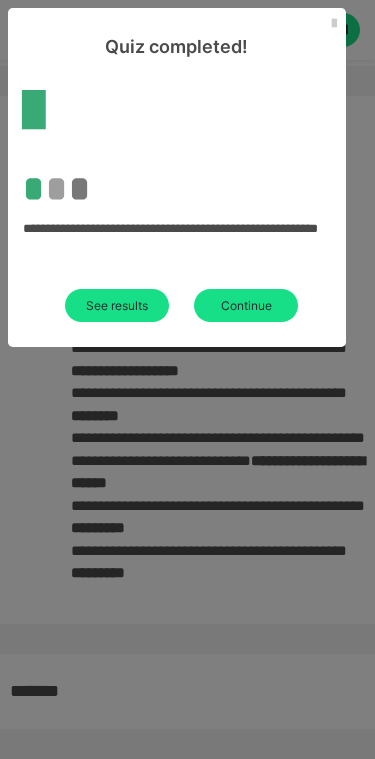 scroll, scrollTop: 134, scrollLeft: 0, axis: vertical 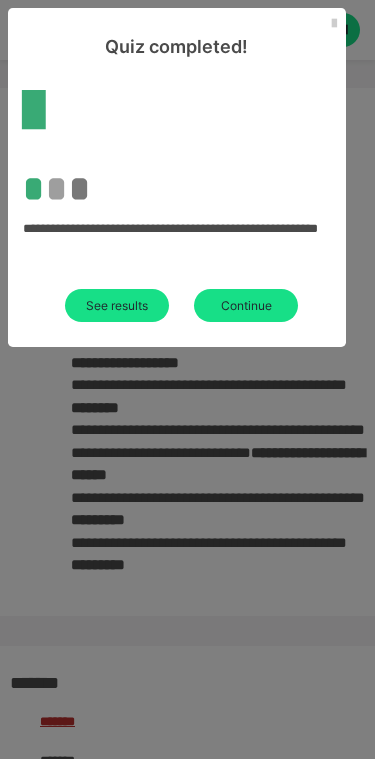 click on "See results" at bounding box center [117, 305] 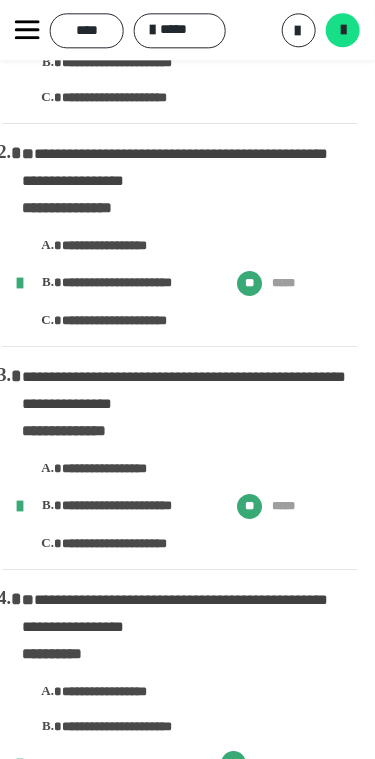 scroll, scrollTop: 0, scrollLeft: 8, axis: horizontal 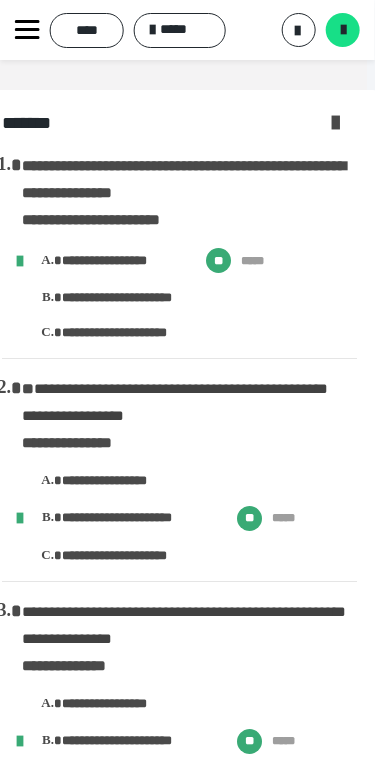 click on "*****" at bounding box center (180, 30) 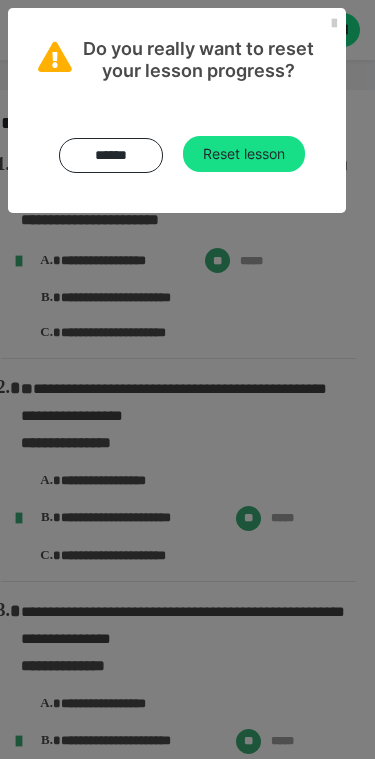 click on "Reset lesson" at bounding box center (244, 154) 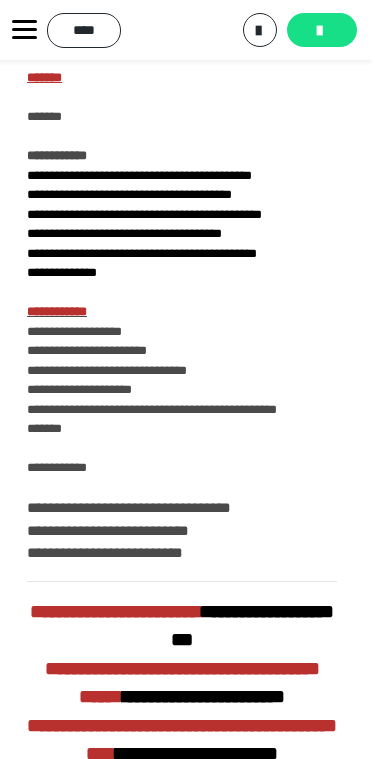 scroll, scrollTop: 0, scrollLeft: 10, axis: horizontal 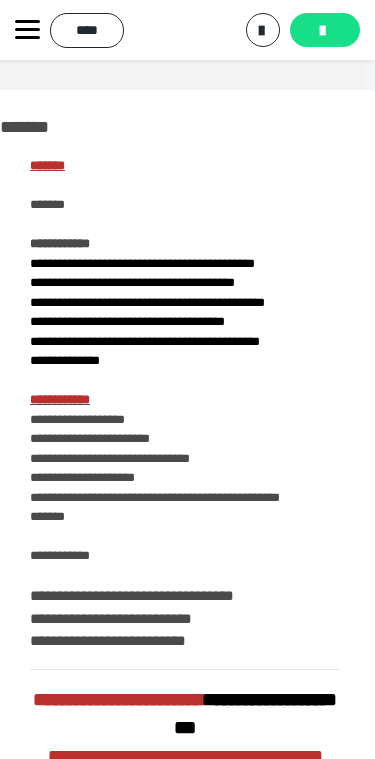 click at bounding box center [322, 31] 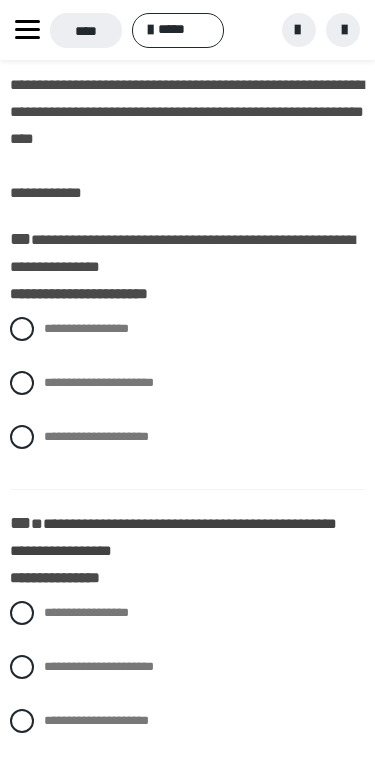 scroll, scrollTop: 129, scrollLeft: 0, axis: vertical 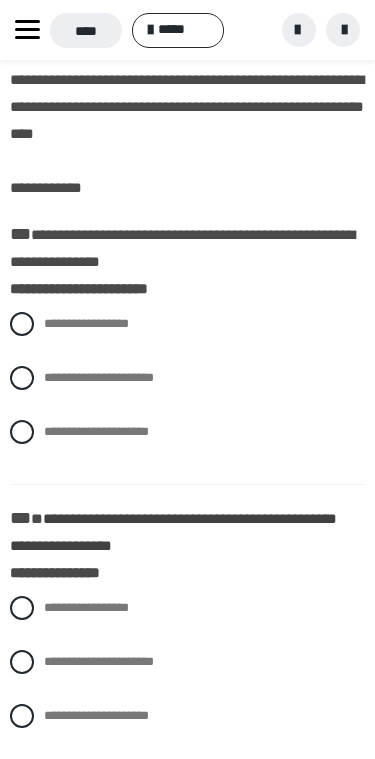 click on "**********" at bounding box center [187, 324] 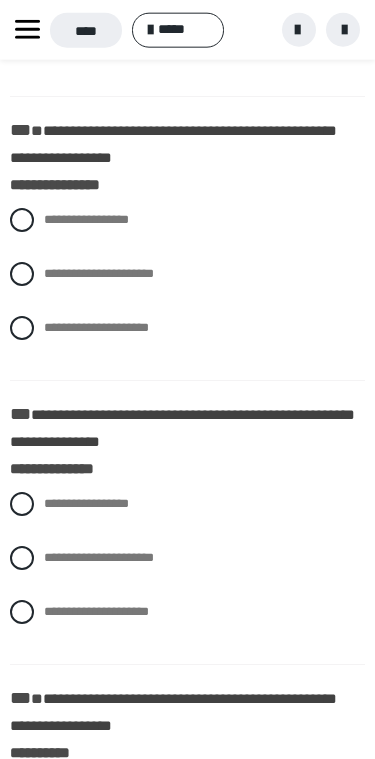 scroll, scrollTop: 518, scrollLeft: 0, axis: vertical 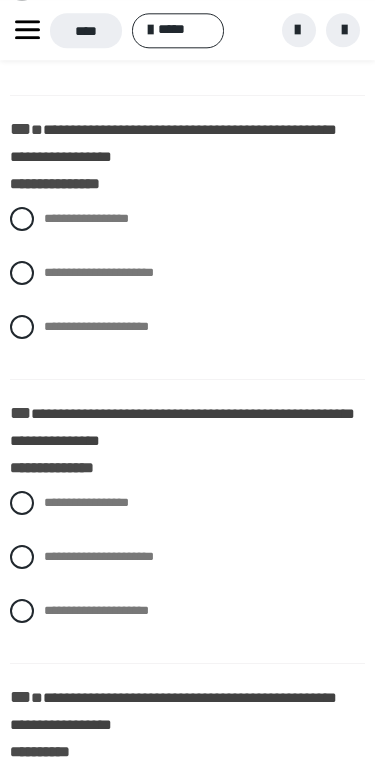 click at bounding box center [22, 273] 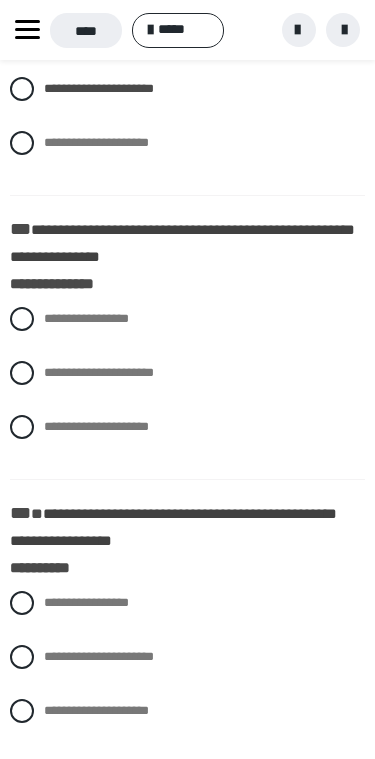 click on "**********" at bounding box center [50, 367] 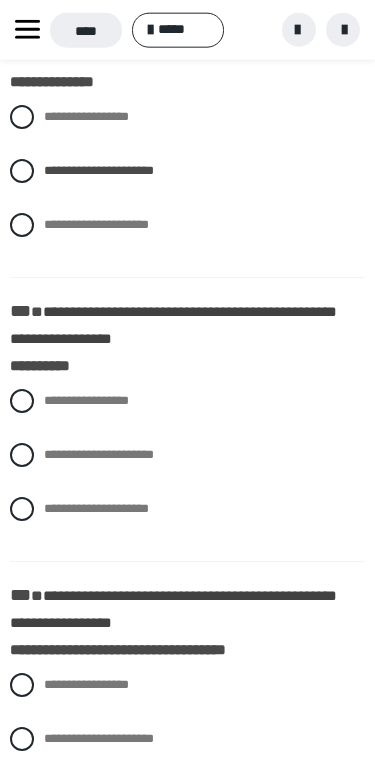 scroll, scrollTop: 938, scrollLeft: 0, axis: vertical 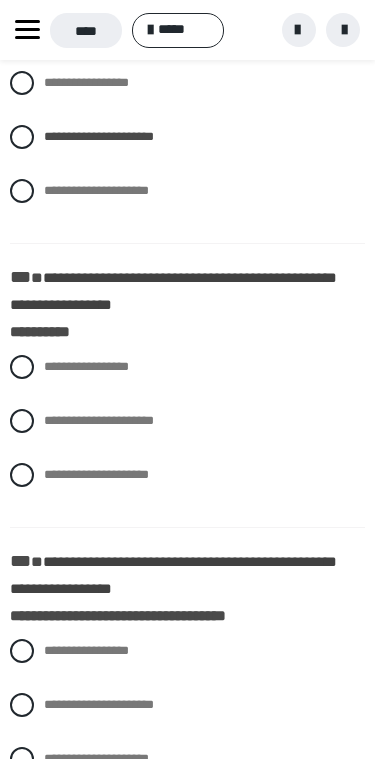 click on "**********" at bounding box center [50, 469] 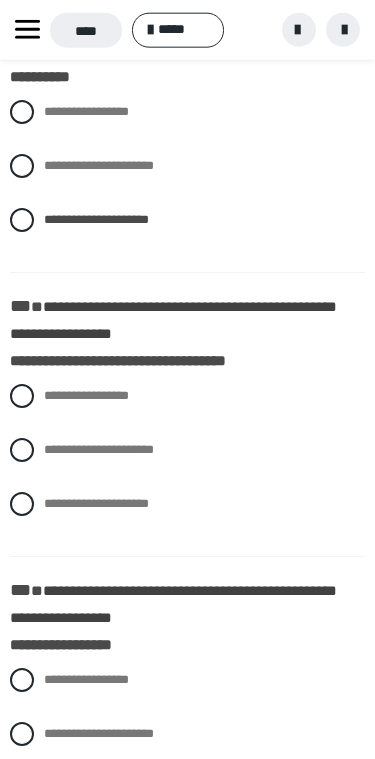 scroll, scrollTop: 1221, scrollLeft: 0, axis: vertical 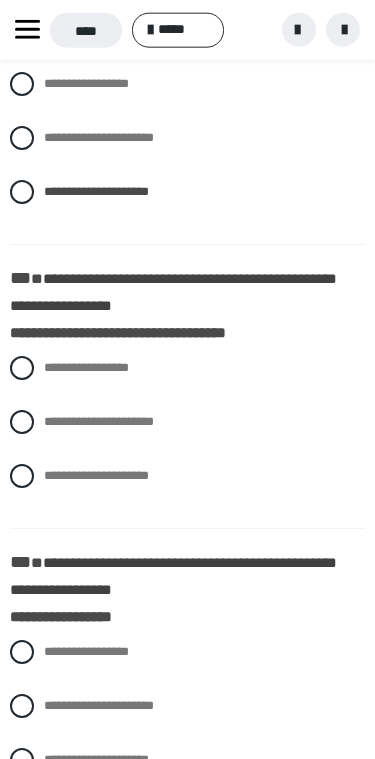 click on "**********" at bounding box center (50, 416) 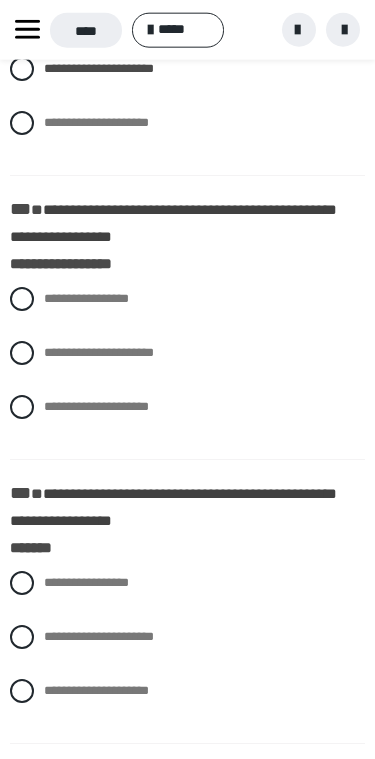 click on "**********" at bounding box center [187, 407] 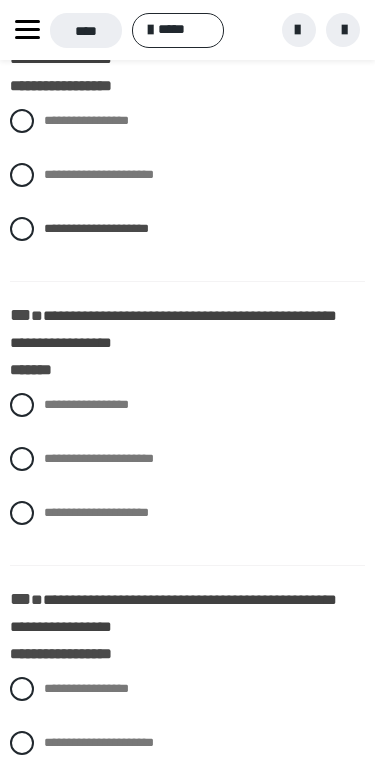 scroll, scrollTop: 1781, scrollLeft: 0, axis: vertical 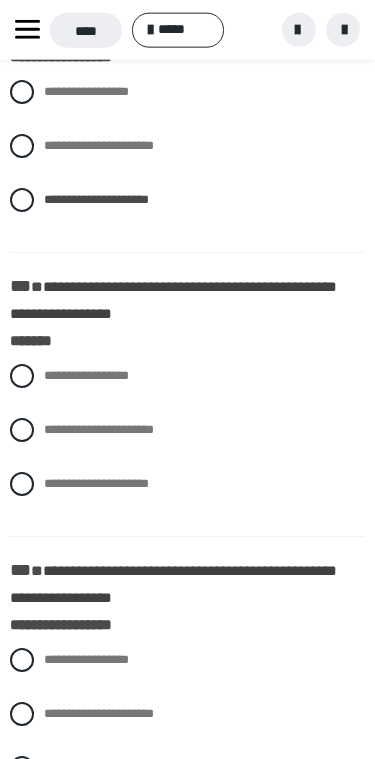 click on "**********" at bounding box center (187, 484) 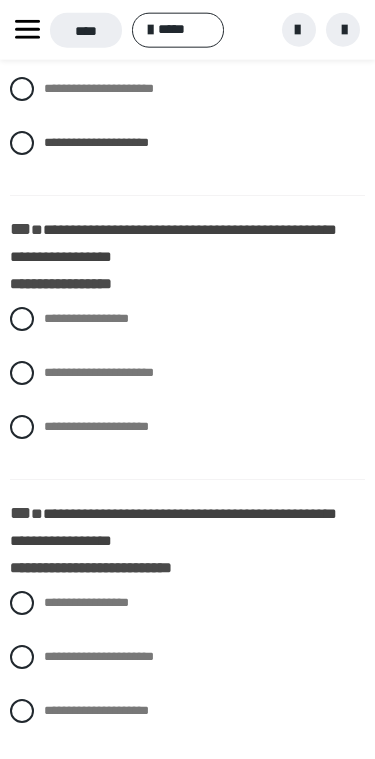 scroll, scrollTop: 2144, scrollLeft: 0, axis: vertical 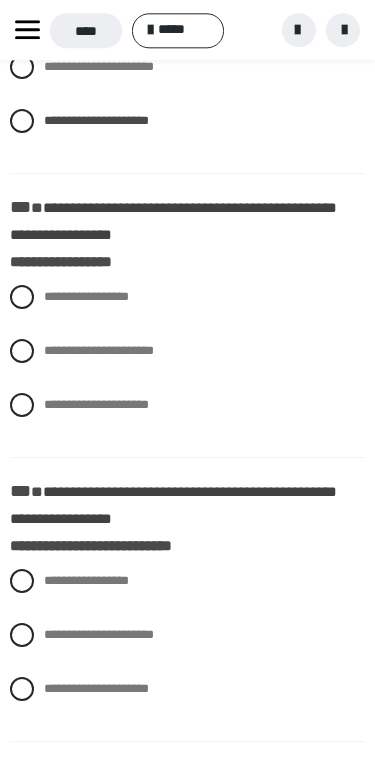 click at bounding box center (22, 351) 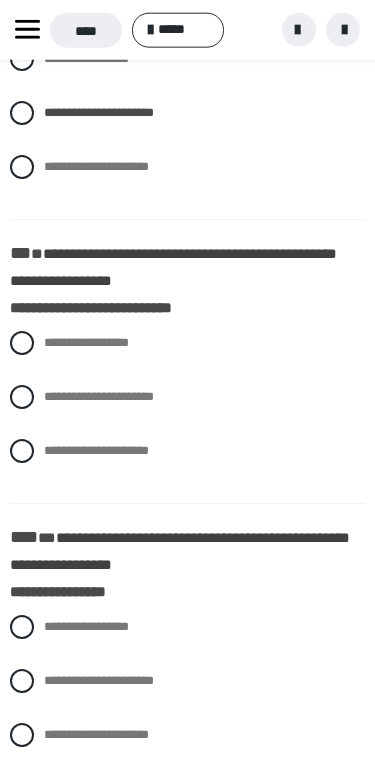 scroll, scrollTop: 2383, scrollLeft: 0, axis: vertical 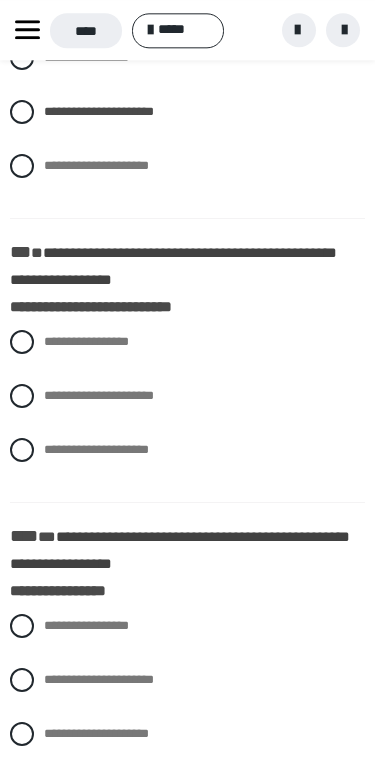 click at bounding box center [22, 342] 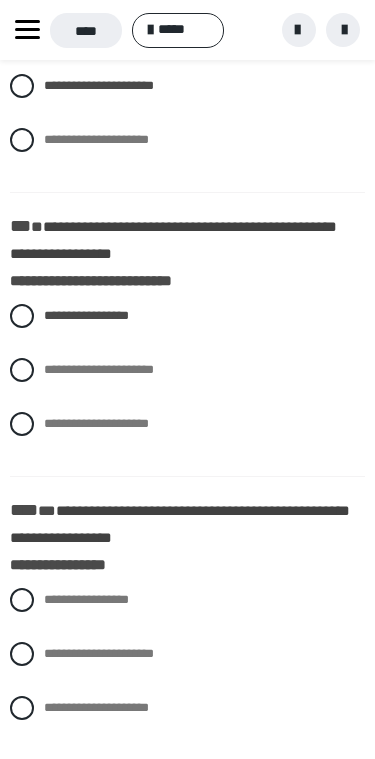 scroll, scrollTop: 2527, scrollLeft: 0, axis: vertical 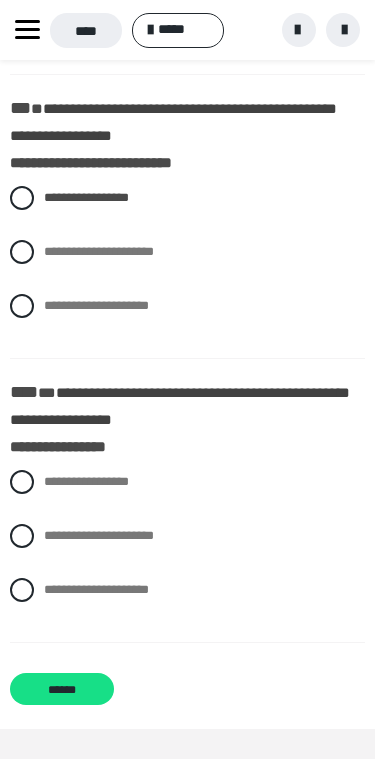 click on "**********" at bounding box center (187, 590) 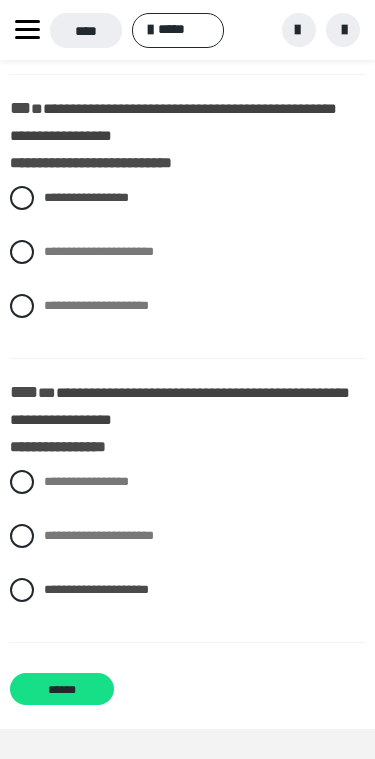 click on "******" at bounding box center [62, 689] 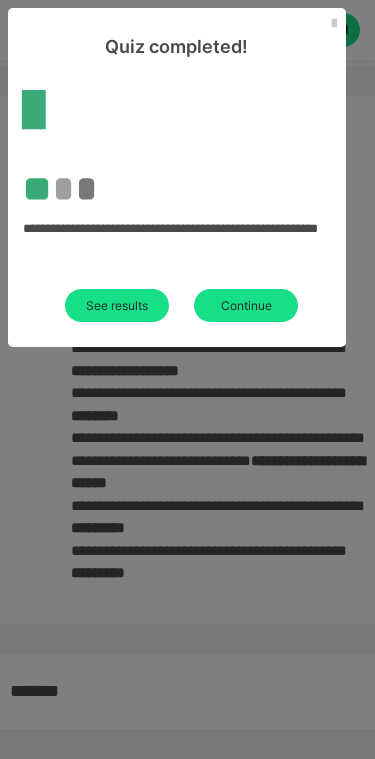 scroll, scrollTop: 134, scrollLeft: 0, axis: vertical 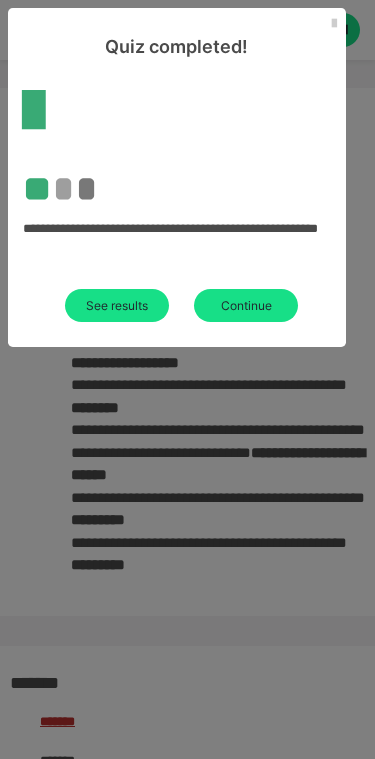 click on "Continue" at bounding box center [246, 305] 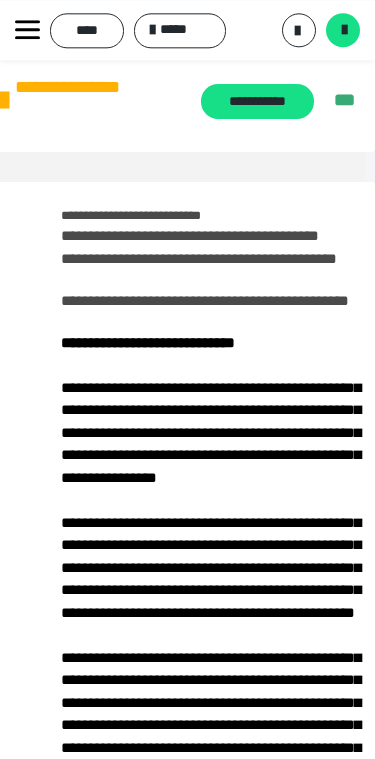 scroll, scrollTop: 0, scrollLeft: 10, axis: horizontal 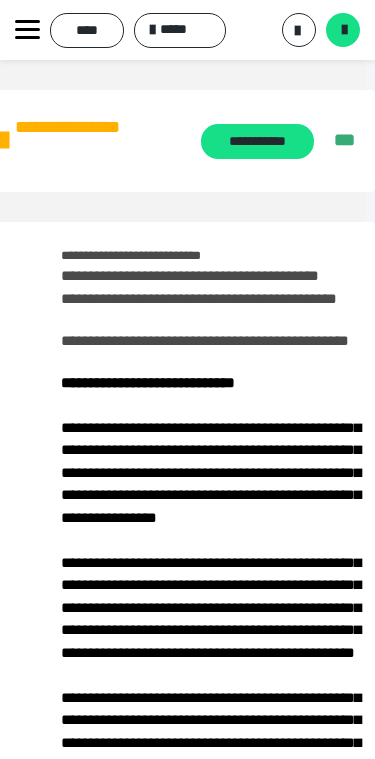 click on "*****" at bounding box center [180, 30] 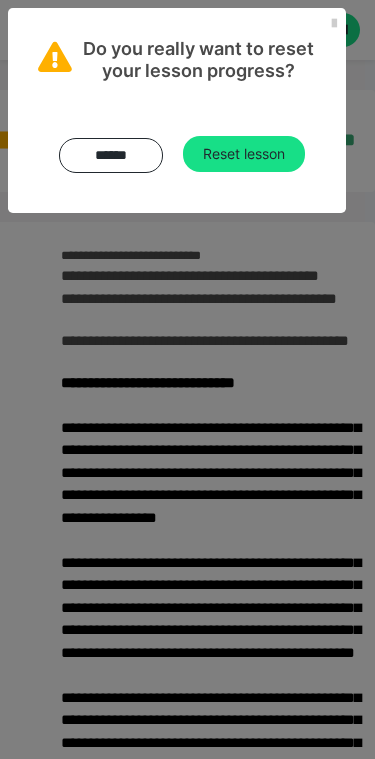 click on "Reset lesson" at bounding box center [244, 154] 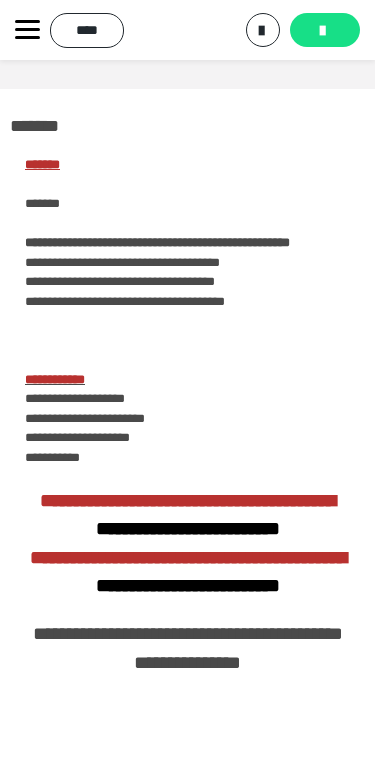 scroll, scrollTop: 0, scrollLeft: 0, axis: both 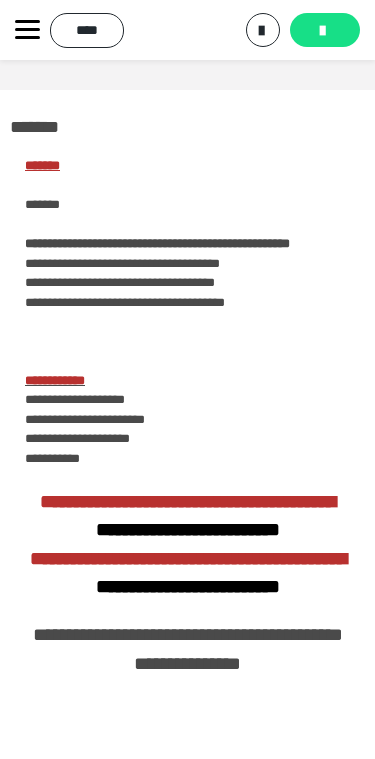 click on "********" at bounding box center [325, 30] 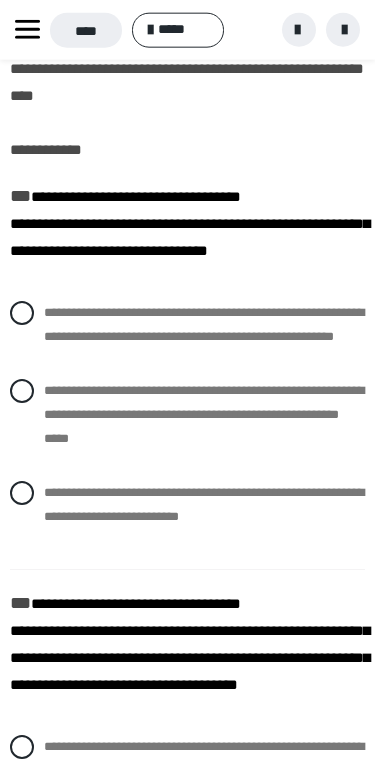 scroll, scrollTop: 202, scrollLeft: 0, axis: vertical 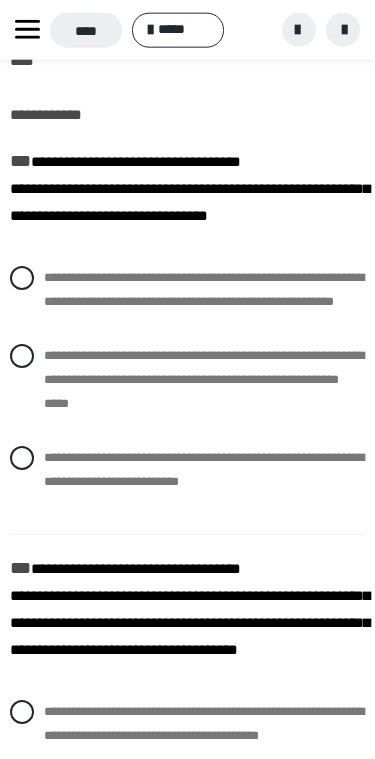 click at bounding box center [22, 278] 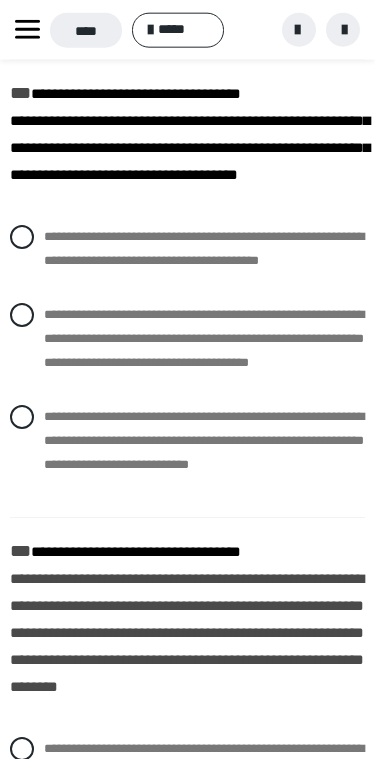 scroll, scrollTop: 678, scrollLeft: 0, axis: vertical 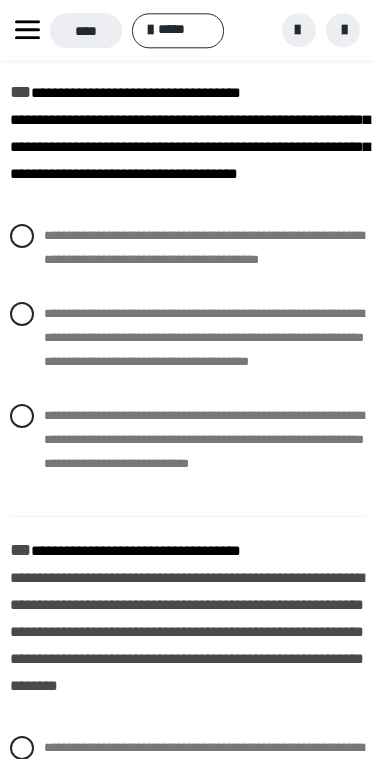 click at bounding box center (22, 416) 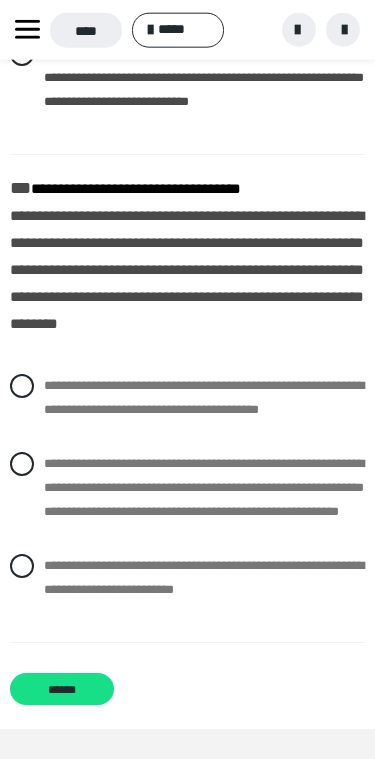 scroll, scrollTop: 1159, scrollLeft: 0, axis: vertical 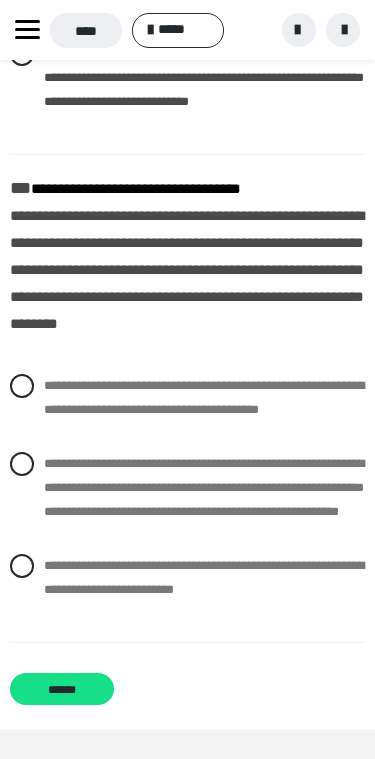 click on "**********" at bounding box center (187, 488) 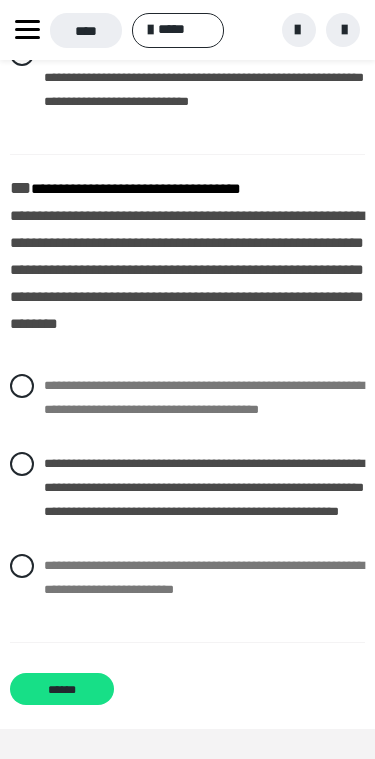 click on "******" at bounding box center (62, 689) 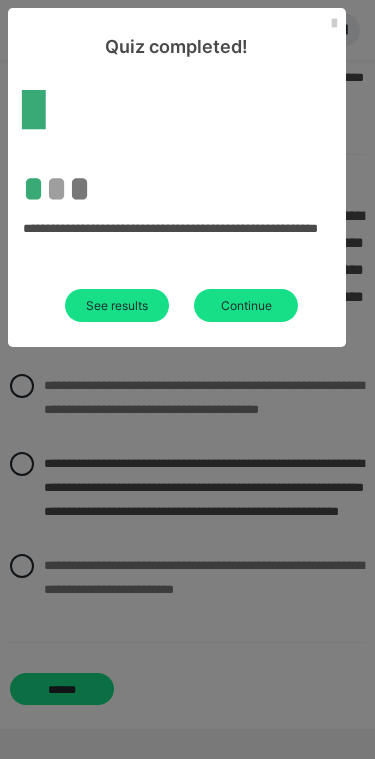 scroll, scrollTop: 371, scrollLeft: 0, axis: vertical 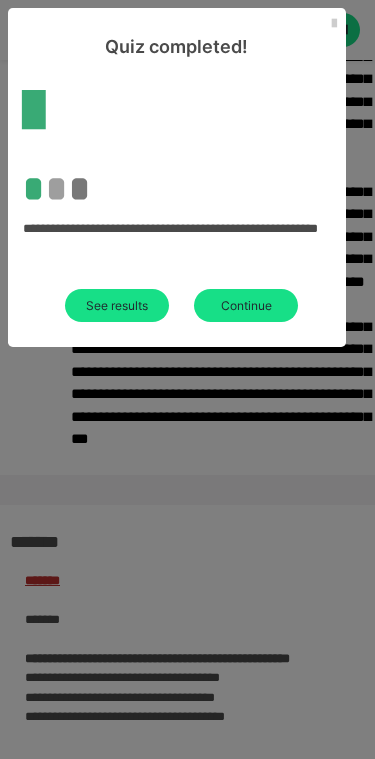 click on "See results" at bounding box center [117, 305] 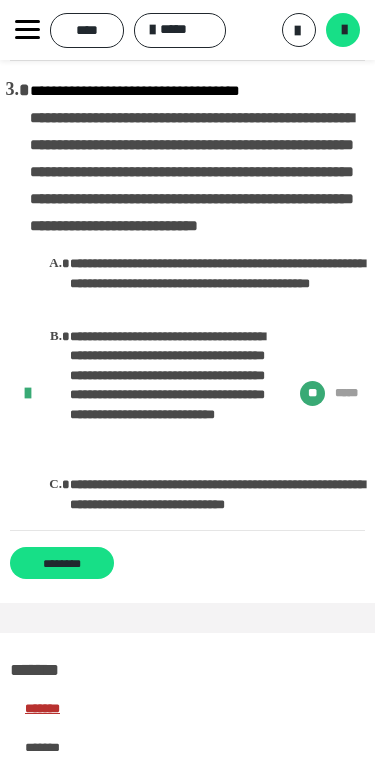 scroll, scrollTop: 875, scrollLeft: 0, axis: vertical 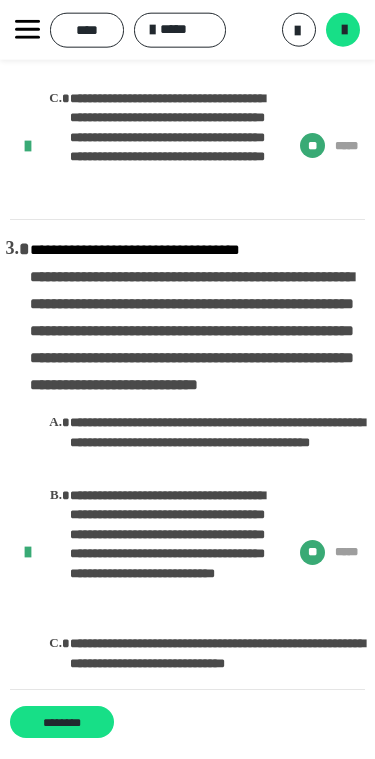 click 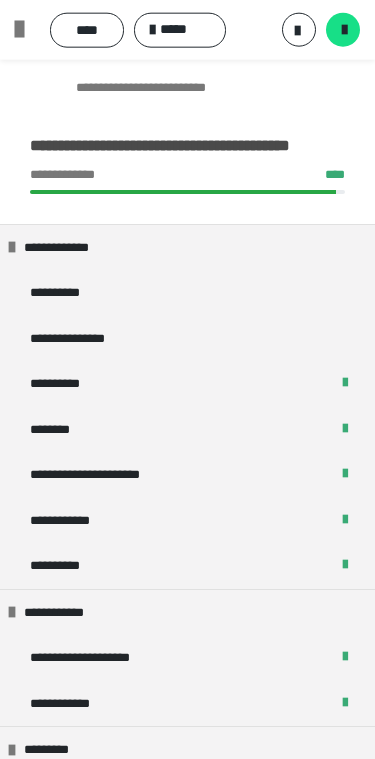 scroll, scrollTop: 702, scrollLeft: 0, axis: vertical 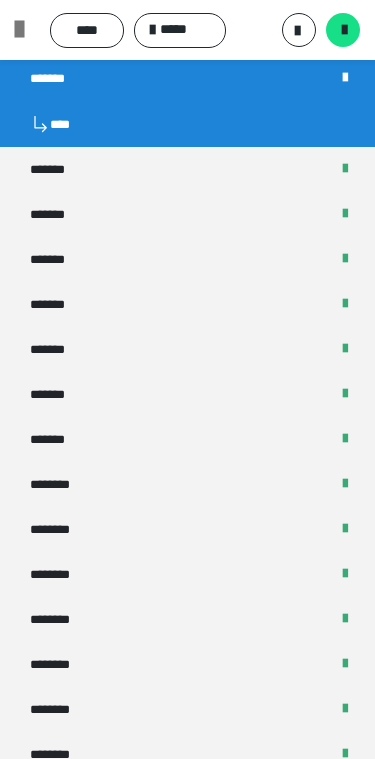 click on "*******" at bounding box center (187, 394) 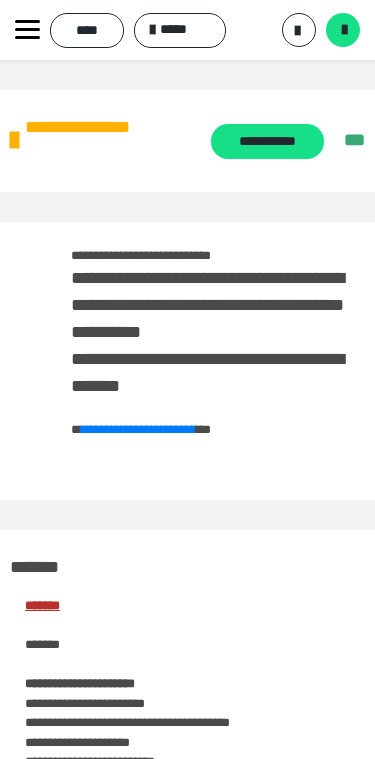 click on "**********" at bounding box center [267, 141] 